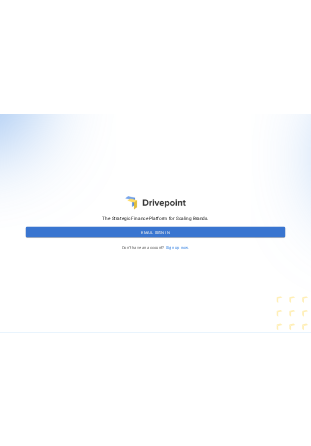 scroll, scrollTop: 0, scrollLeft: 0, axis: both 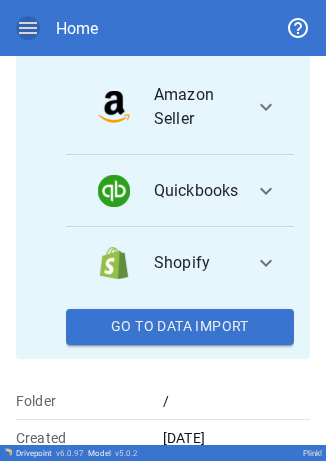 click 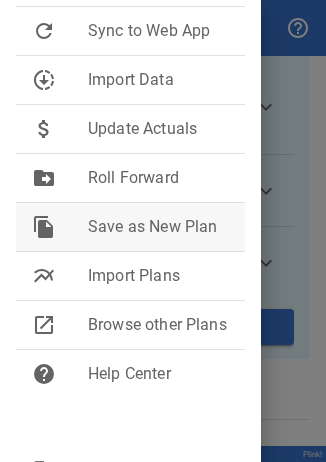 scroll, scrollTop: 322, scrollLeft: 0, axis: vertical 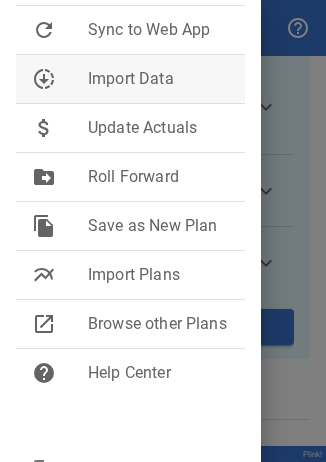 click on "downloading Import Data" at bounding box center (130, 79) 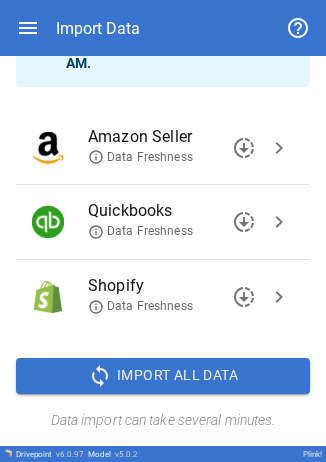 scroll, scrollTop: 170, scrollLeft: 0, axis: vertical 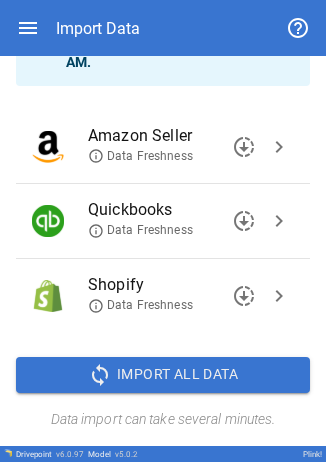 click on "chevron_right" at bounding box center [279, 147] 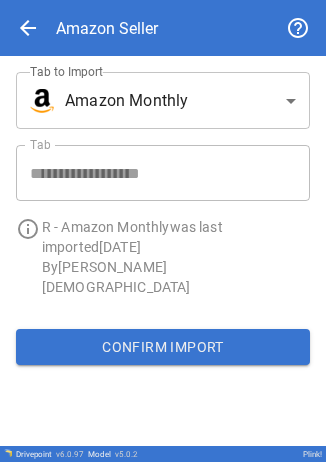 scroll, scrollTop: 0, scrollLeft: 0, axis: both 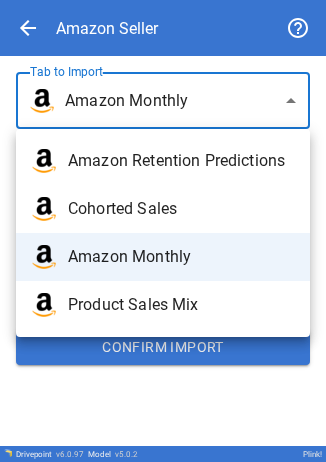 click on "Product Sales Mix" at bounding box center [163, 305] 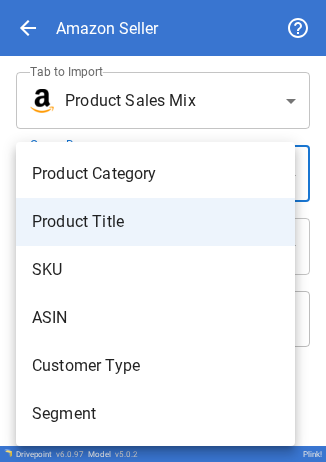 click on "**********" at bounding box center (163, 231) 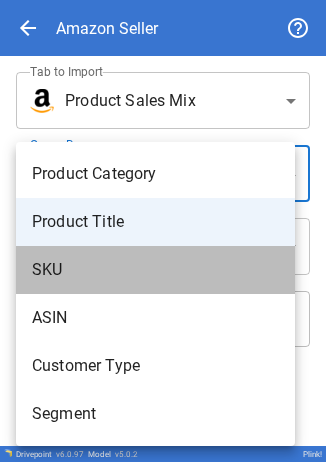 click on "SKU" at bounding box center (155, 270) 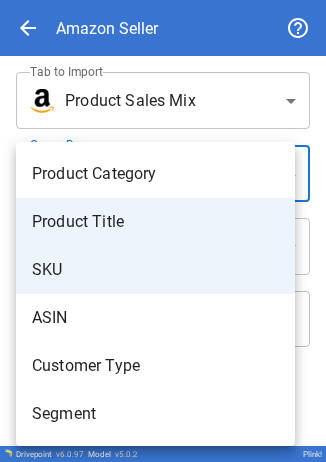 click on "ASIN" at bounding box center (155, 318) 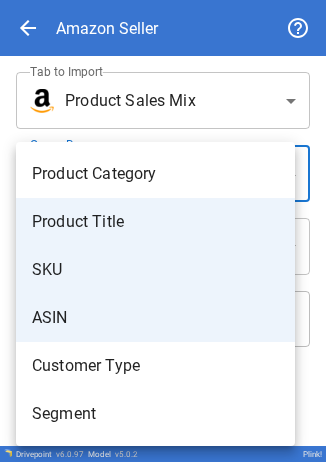 click at bounding box center (163, 231) 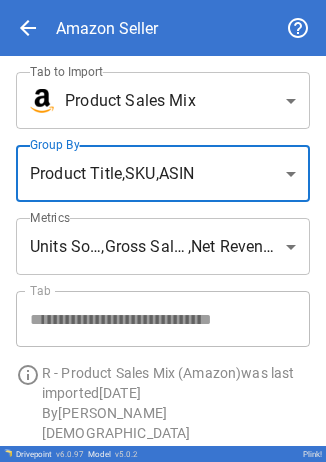 click on "**********" at bounding box center (163, 231) 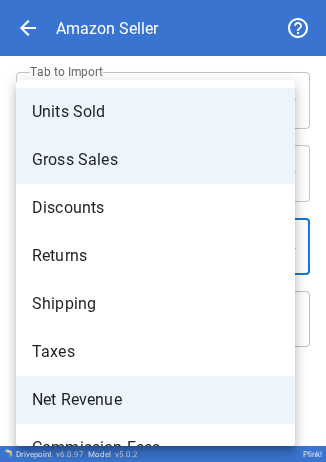 scroll, scrollTop: 130, scrollLeft: 0, axis: vertical 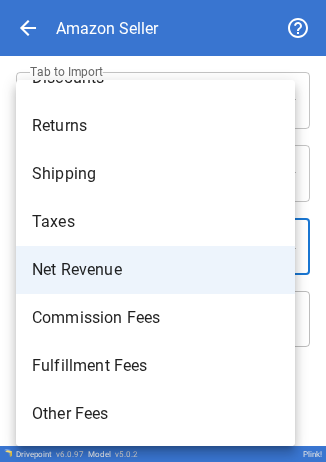 click at bounding box center (163, 231) 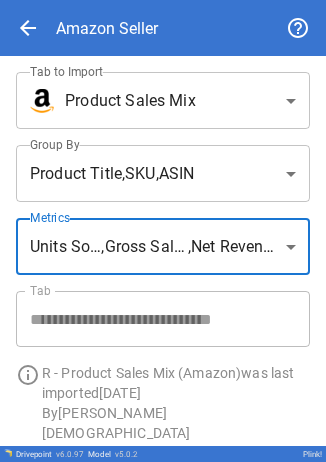 scroll, scrollTop: 60, scrollLeft: 0, axis: vertical 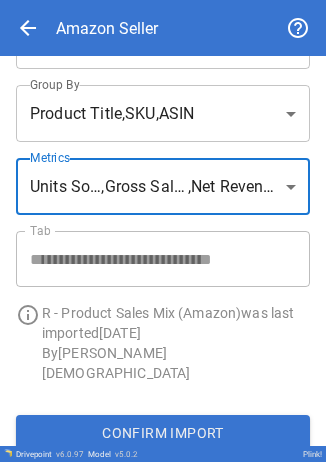 click on "Confirm Import" at bounding box center (163, 433) 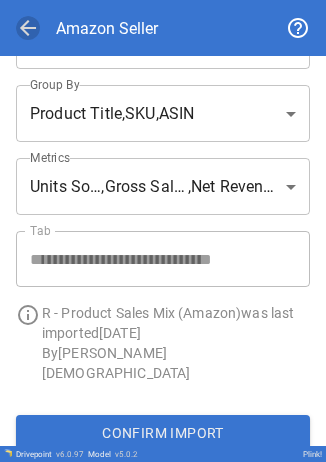 click on "arrow_back" at bounding box center [28, 28] 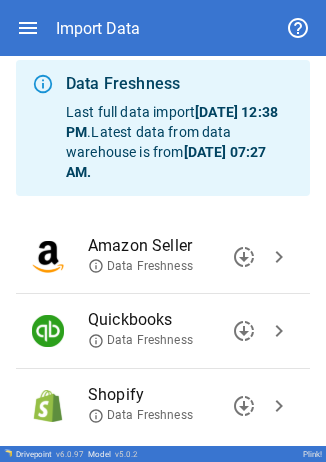 scroll, scrollTop: 170, scrollLeft: 0, axis: vertical 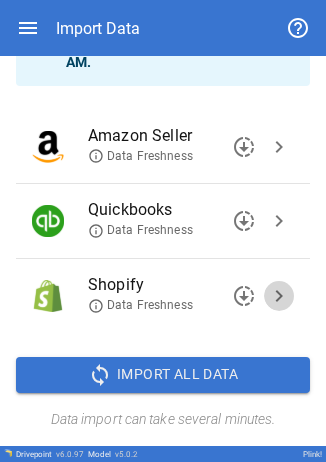 click on "chevron_right" at bounding box center (279, 296) 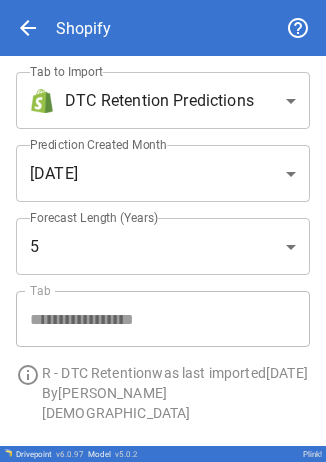 click on "**********" at bounding box center (163, 231) 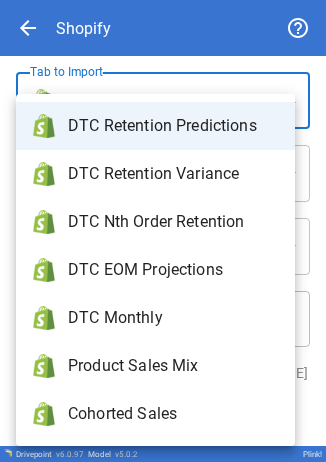 click on "Product Sales Mix" at bounding box center (173, 366) 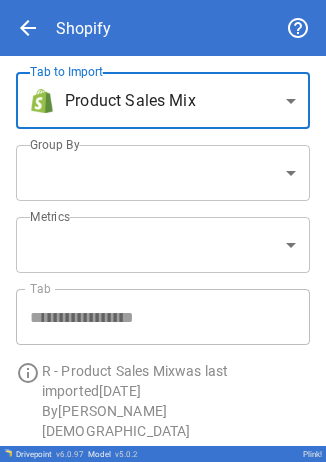 type on "**********" 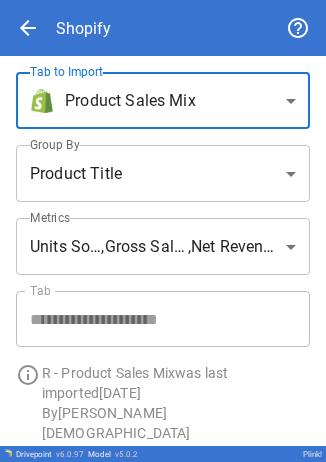 click on "**********" at bounding box center [163, 231] 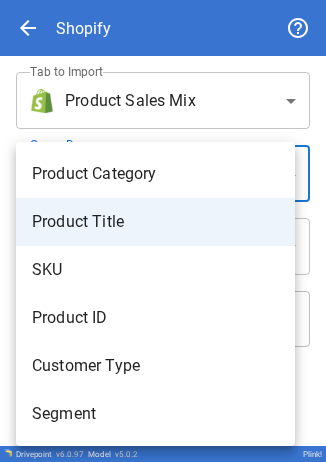 click on "SKU" at bounding box center (155, 270) 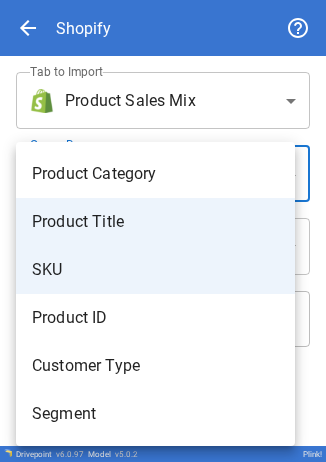 click at bounding box center (163, 231) 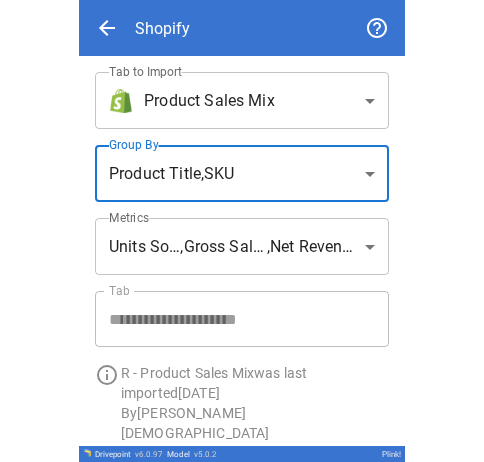 scroll, scrollTop: 60, scrollLeft: 0, axis: vertical 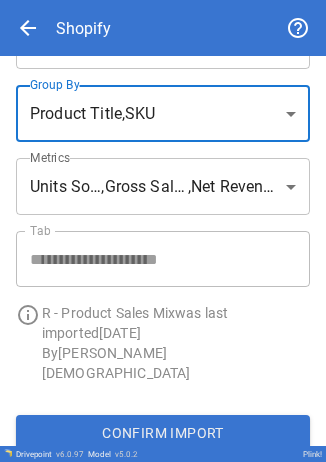 click on "Confirm Import" at bounding box center [163, 433] 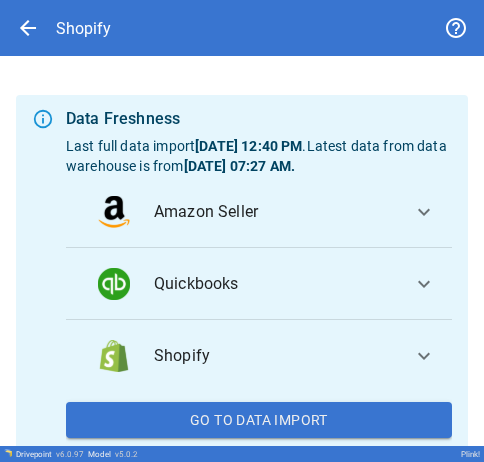 scroll, scrollTop: 203, scrollLeft: 0, axis: vertical 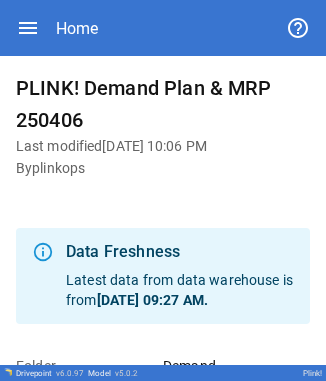 click 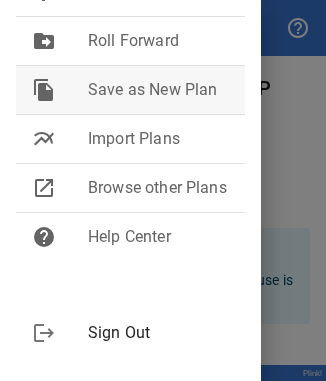 scroll, scrollTop: 316, scrollLeft: 0, axis: vertical 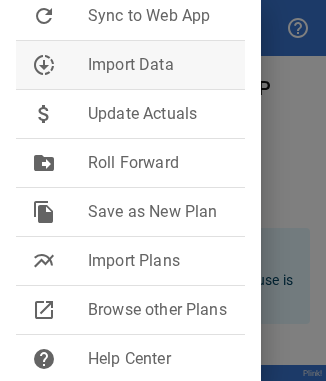 click on "Import Data" at bounding box center (158, 65) 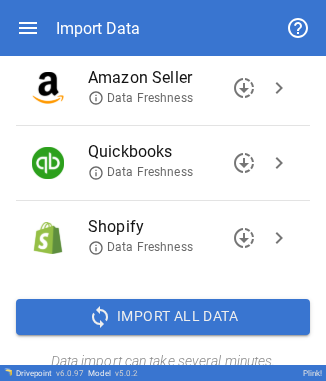 scroll, scrollTop: 193, scrollLeft: 0, axis: vertical 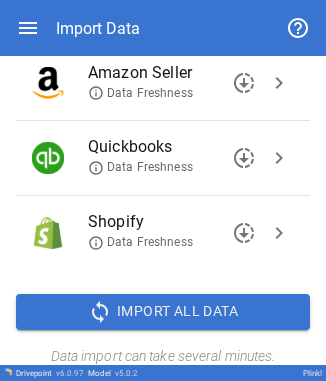 click on "chevron_right" at bounding box center (279, 83) 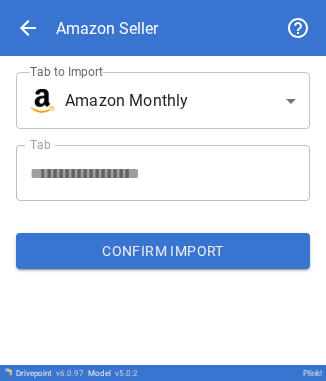 scroll, scrollTop: 0, scrollLeft: 0, axis: both 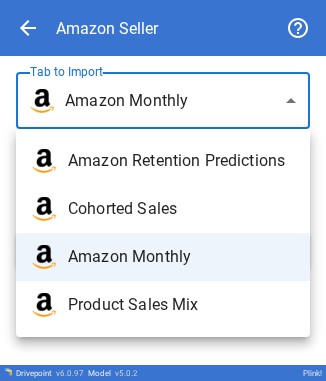 click on "Product Sales Mix" at bounding box center (181, 305) 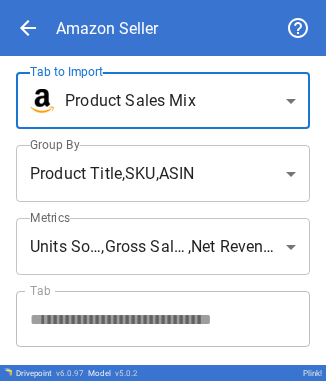 scroll, scrollTop: 65, scrollLeft: 0, axis: vertical 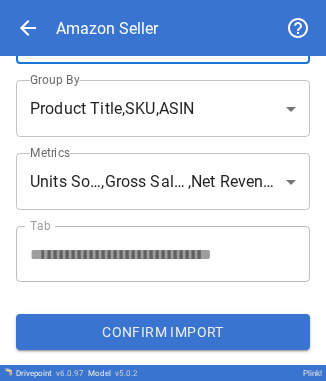 click on "Confirm Import" at bounding box center [163, 332] 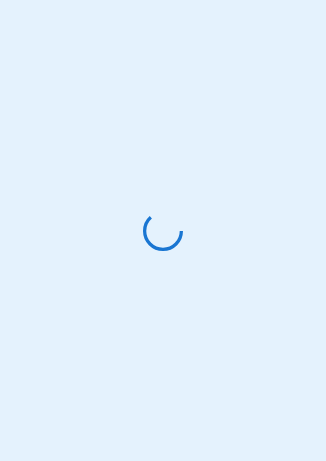 scroll, scrollTop: 0, scrollLeft: 0, axis: both 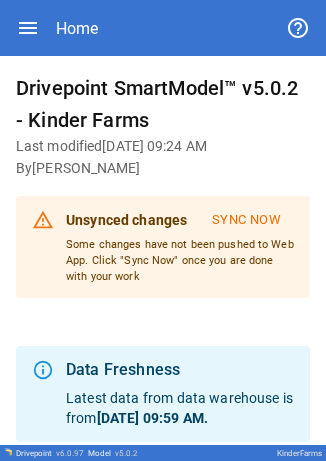 click on "Home" at bounding box center [163, 28] 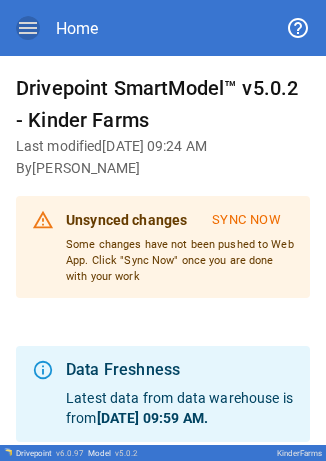 click 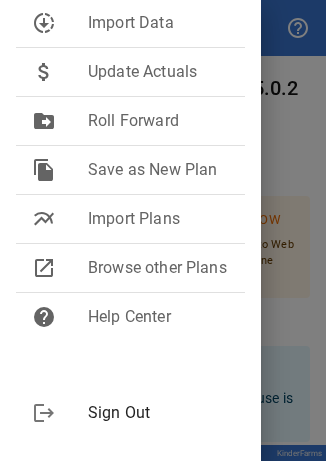 scroll, scrollTop: 0, scrollLeft: 0, axis: both 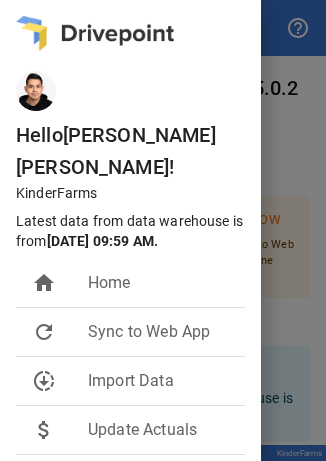 click at bounding box center [163, 230] 